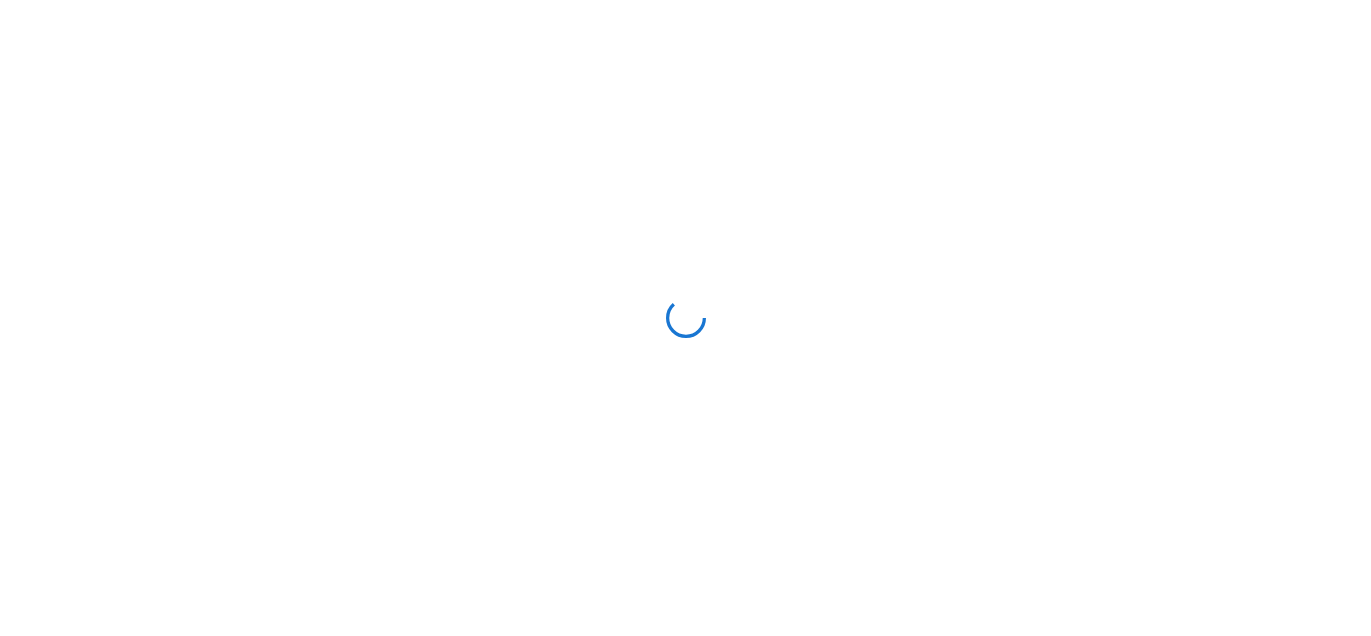 scroll, scrollTop: 0, scrollLeft: 0, axis: both 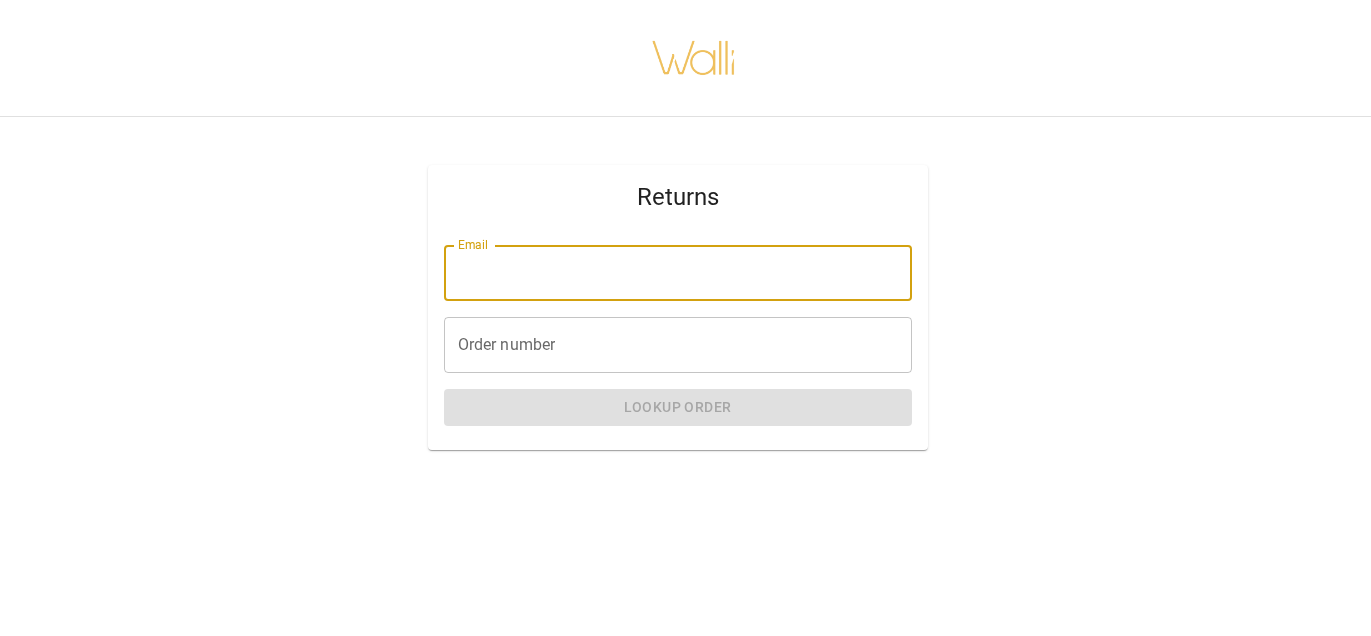 click on "Email" at bounding box center [678, 273] 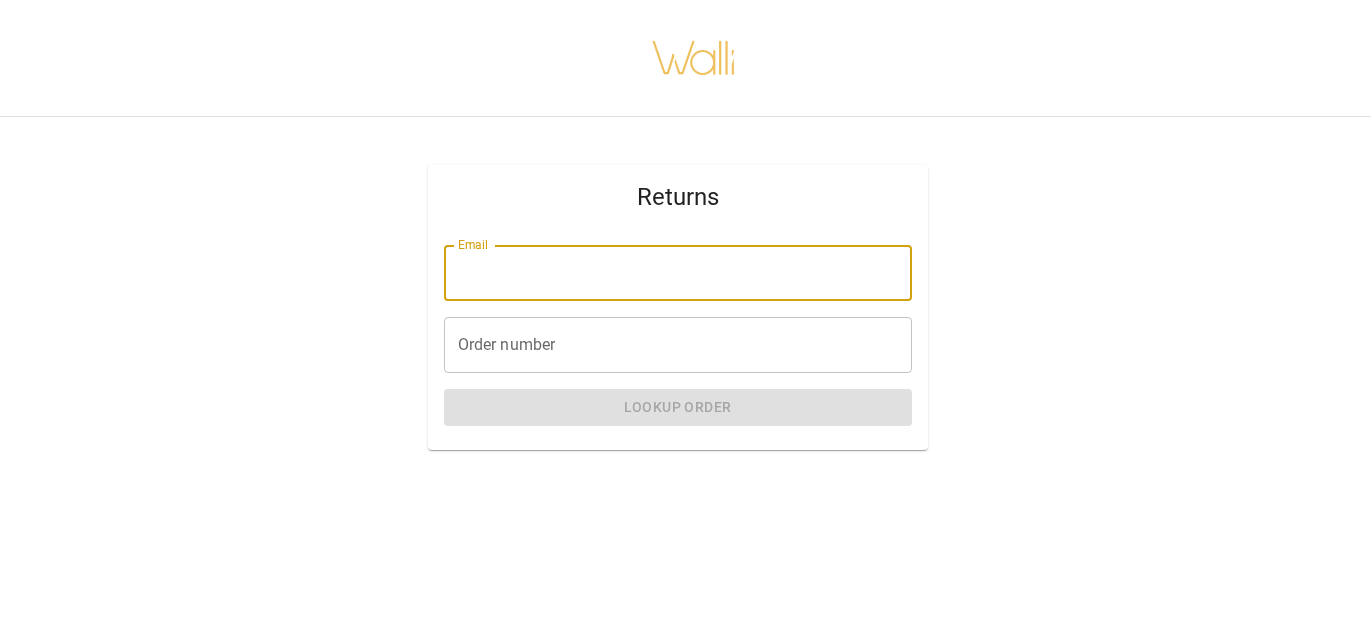 type on "**********" 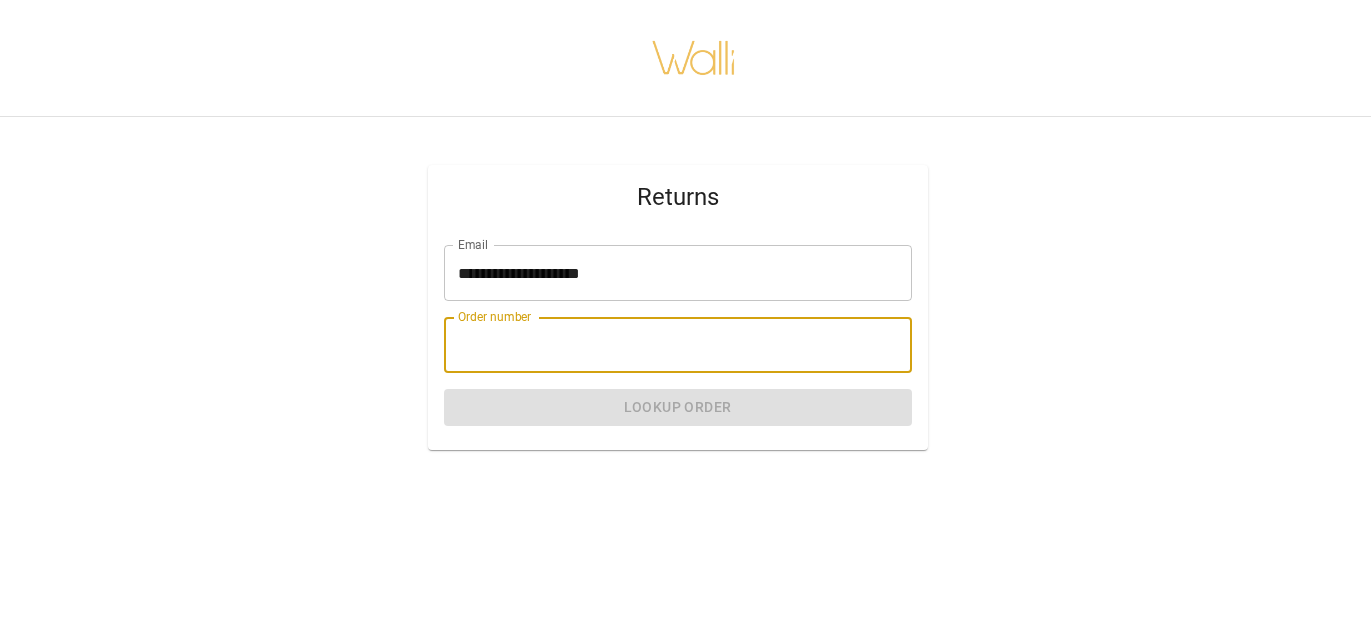 click on "Order number" at bounding box center (678, 345) 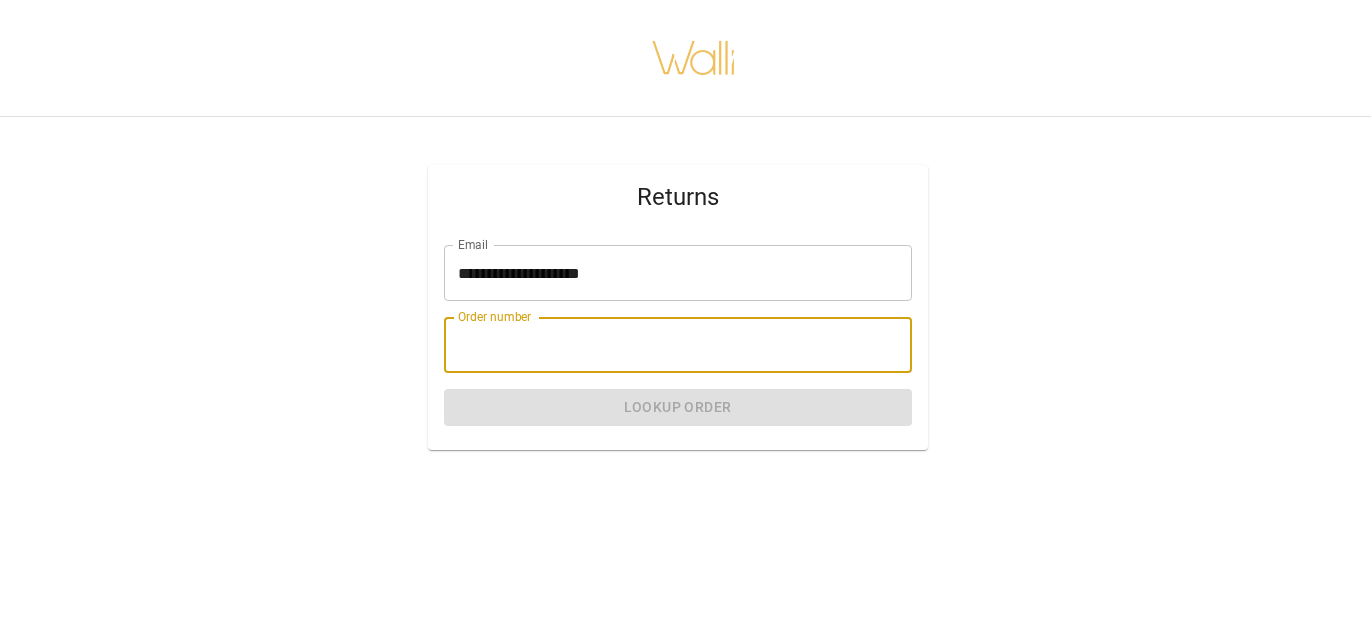paste on "*********" 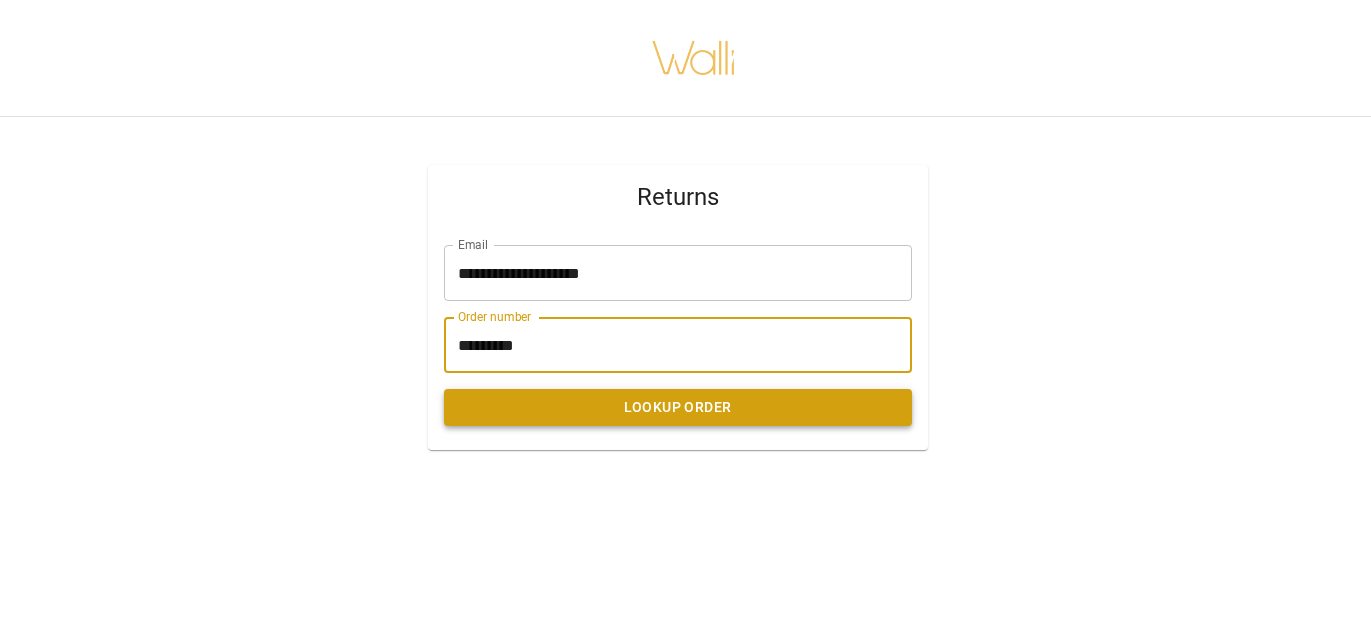 type on "*********" 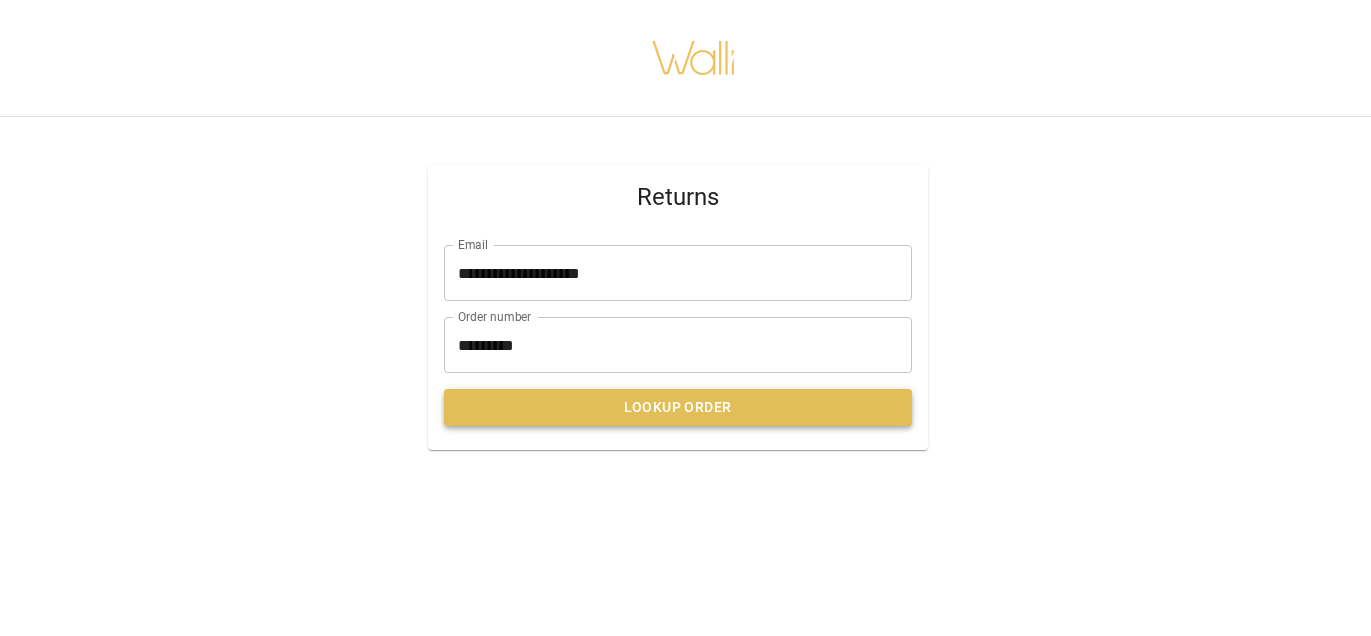 click on "Lookup Order" at bounding box center (678, 407) 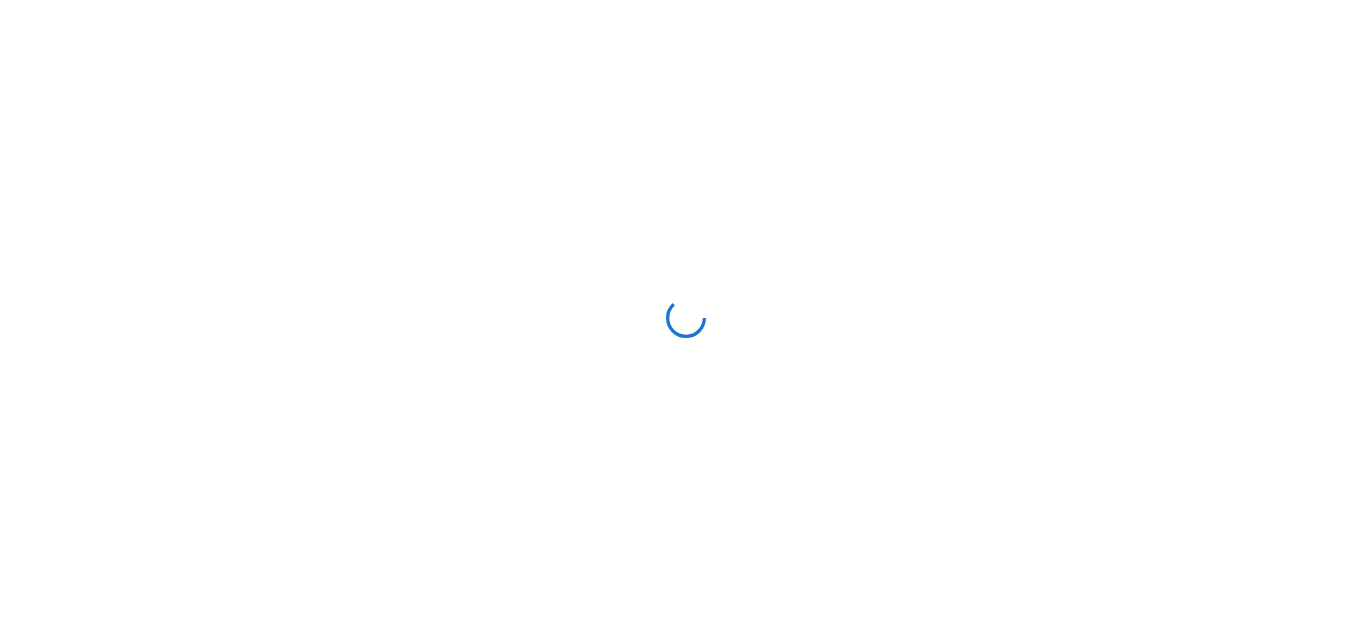 scroll, scrollTop: 0, scrollLeft: 0, axis: both 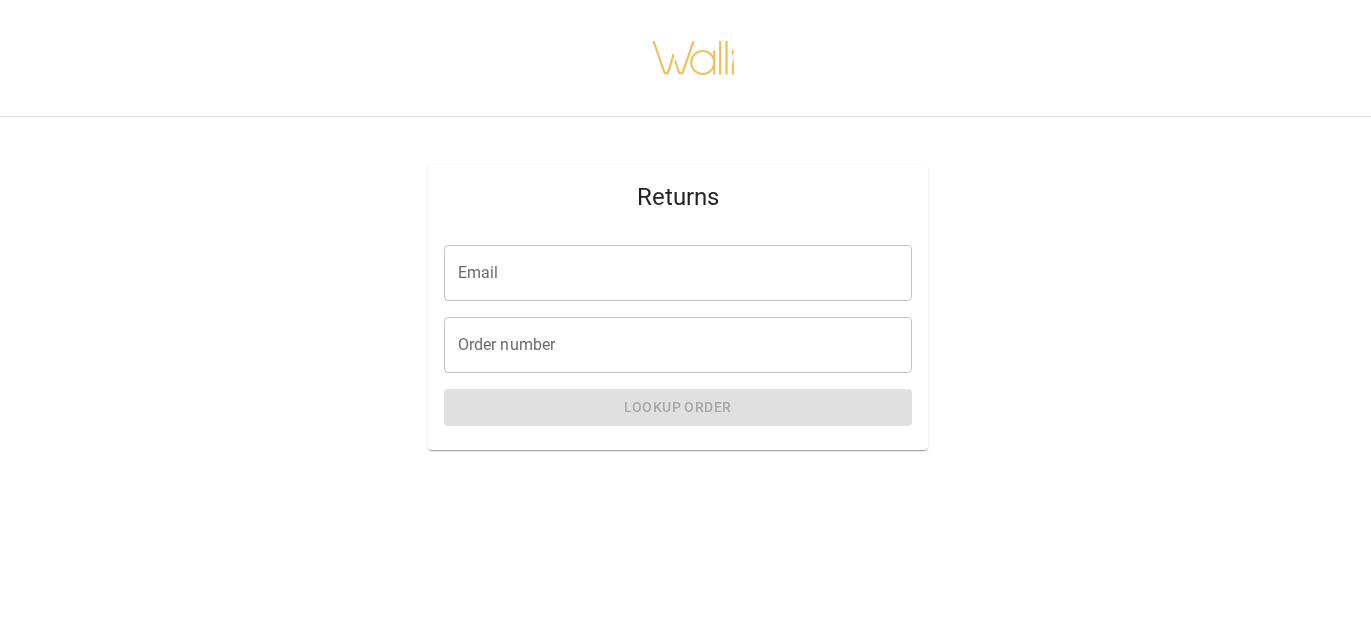 click on "Email" at bounding box center (678, 273) 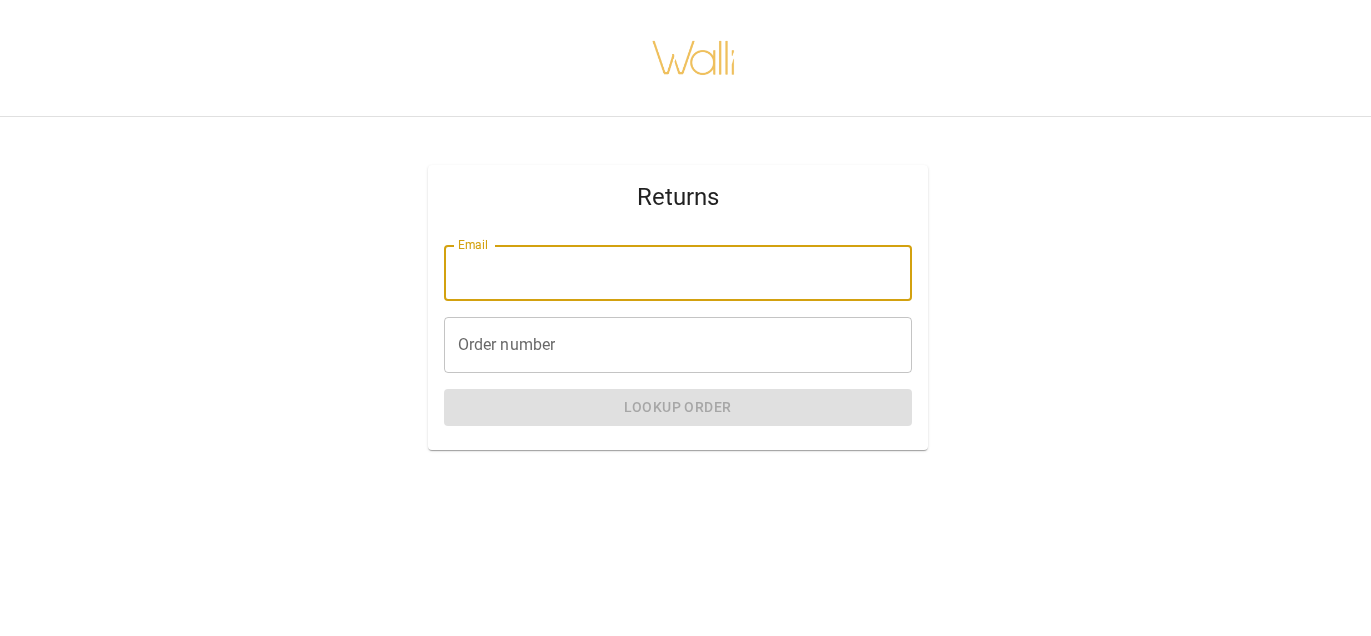 type on "**********" 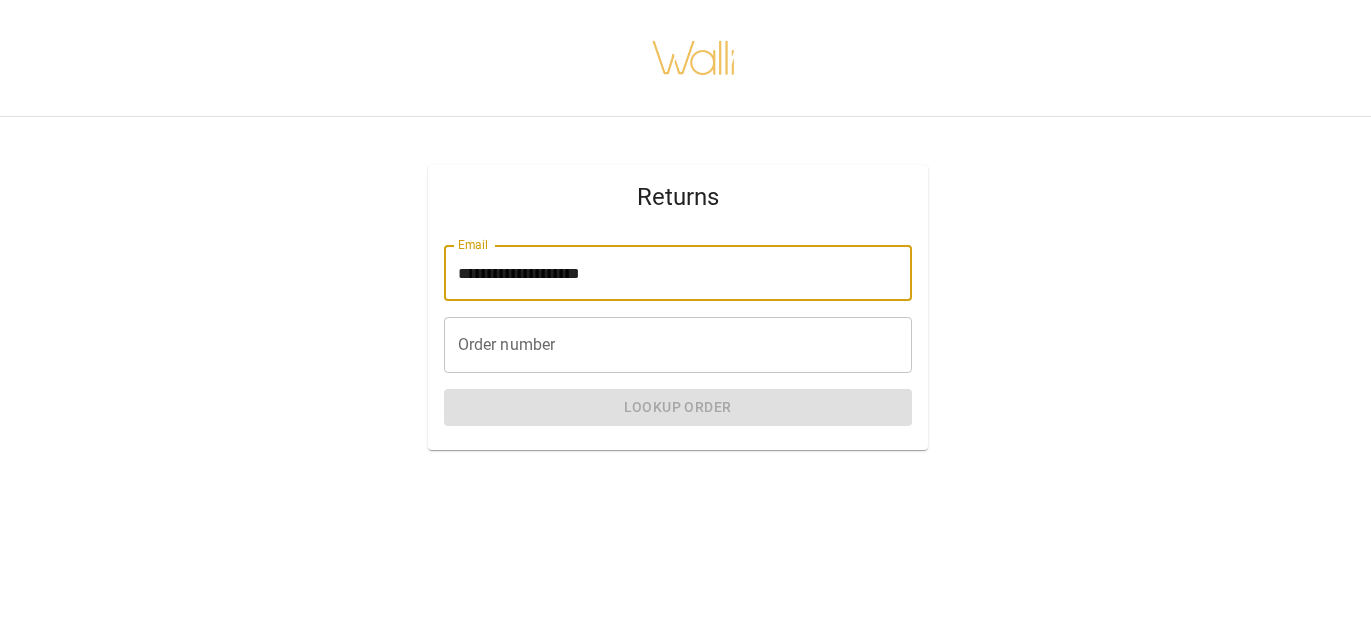 click on "Order number" at bounding box center (678, 345) 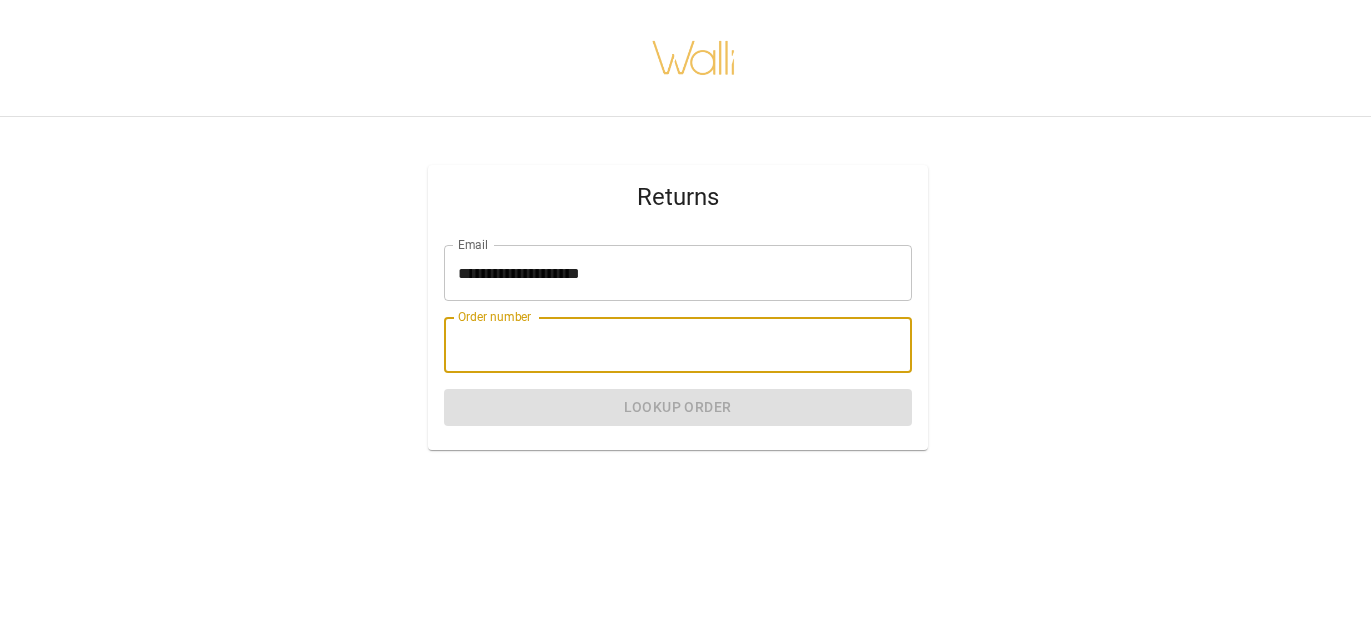 paste on "*******" 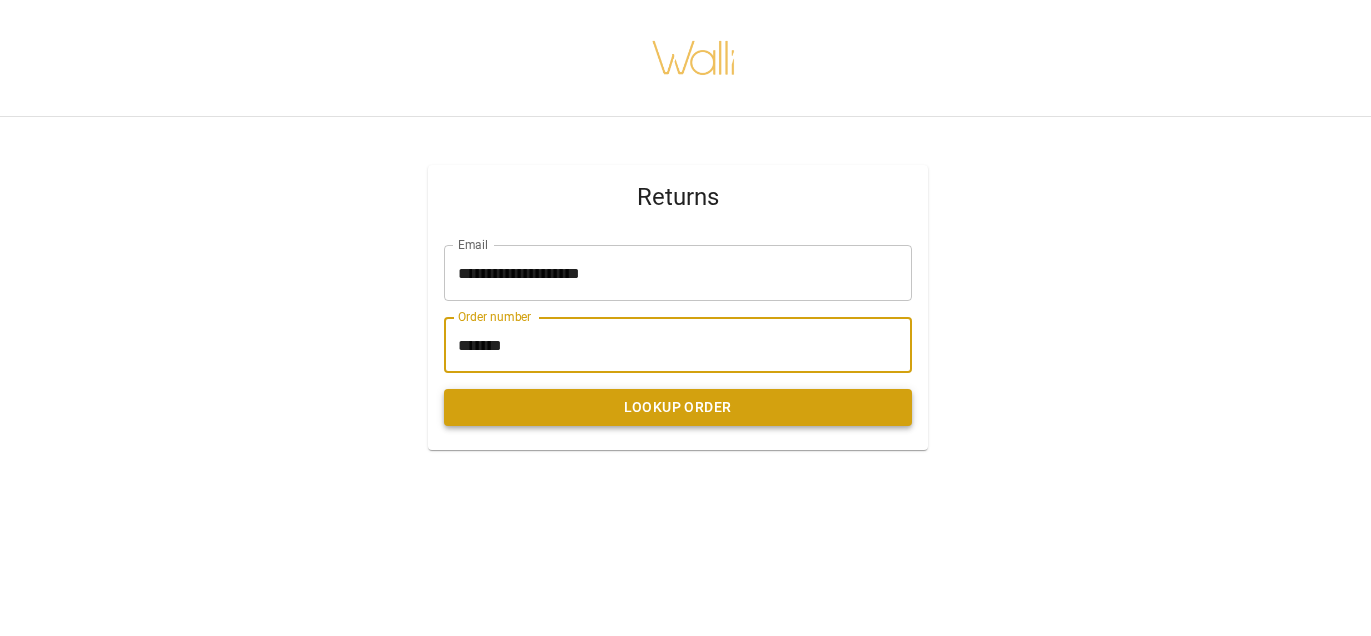 type on "*******" 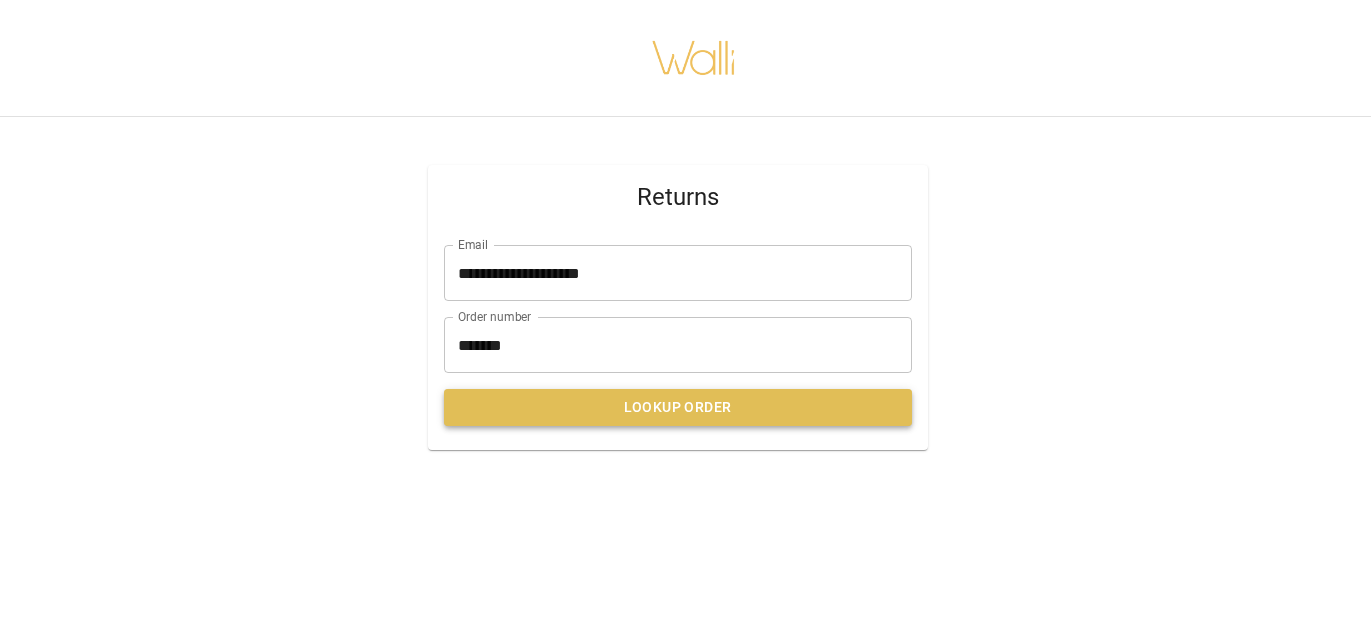 click on "Lookup Order" at bounding box center [678, 407] 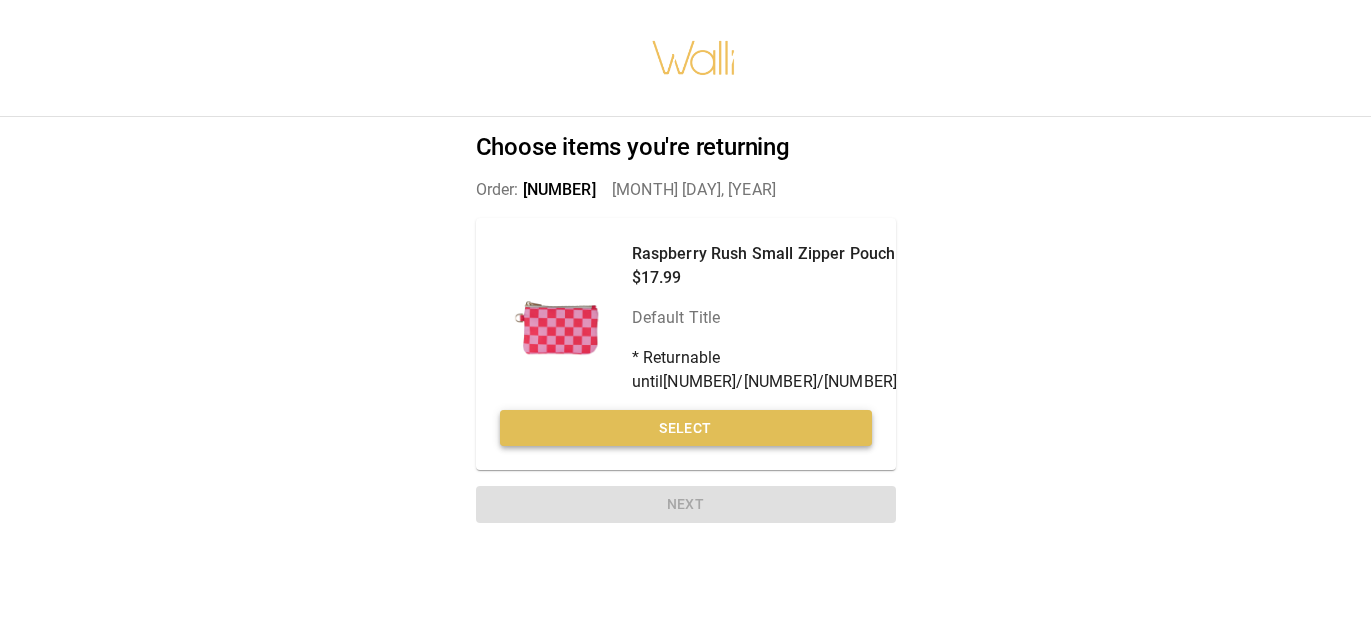 click on "Select" at bounding box center [686, 428] 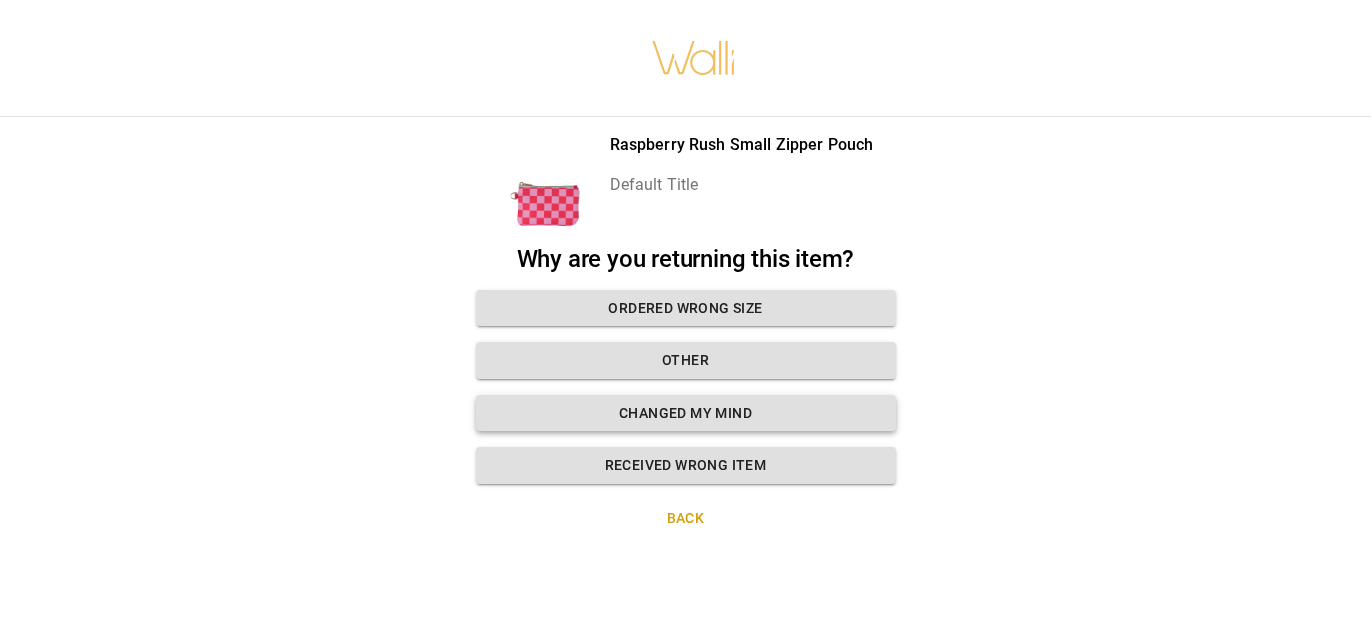 click on "Changed my mind" at bounding box center (686, 413) 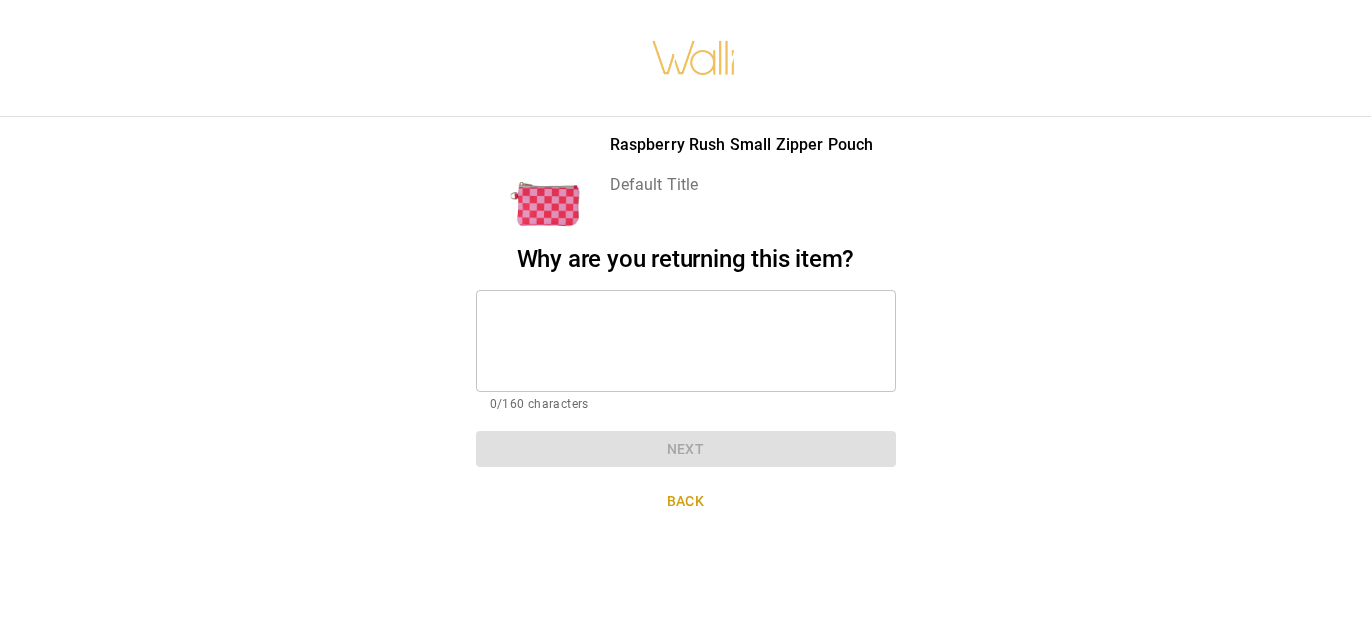 click at bounding box center (686, 340) 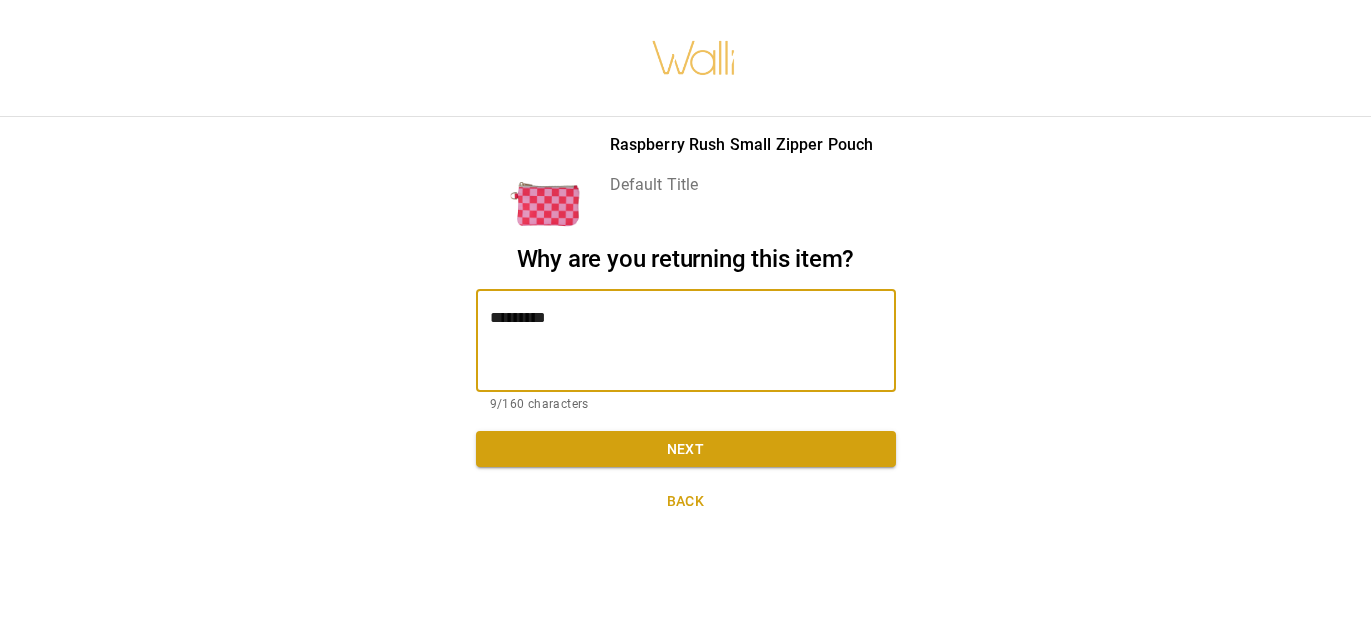 type on "*********" 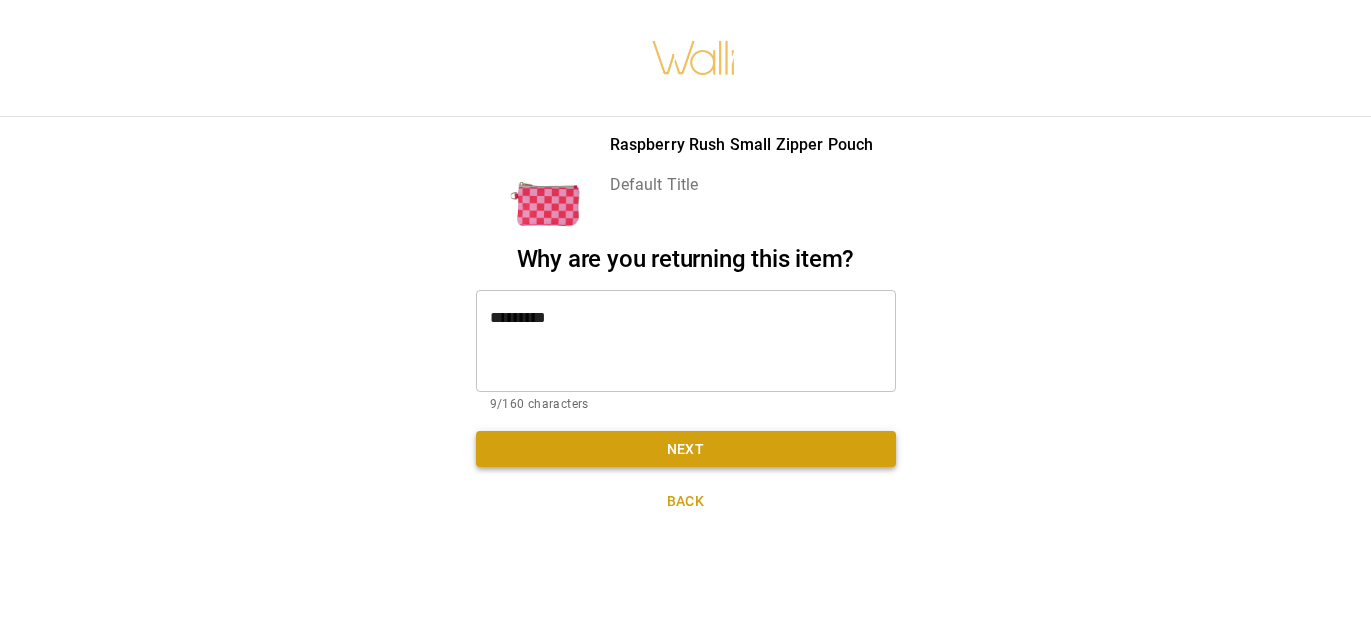 click on "Next" at bounding box center [686, 449] 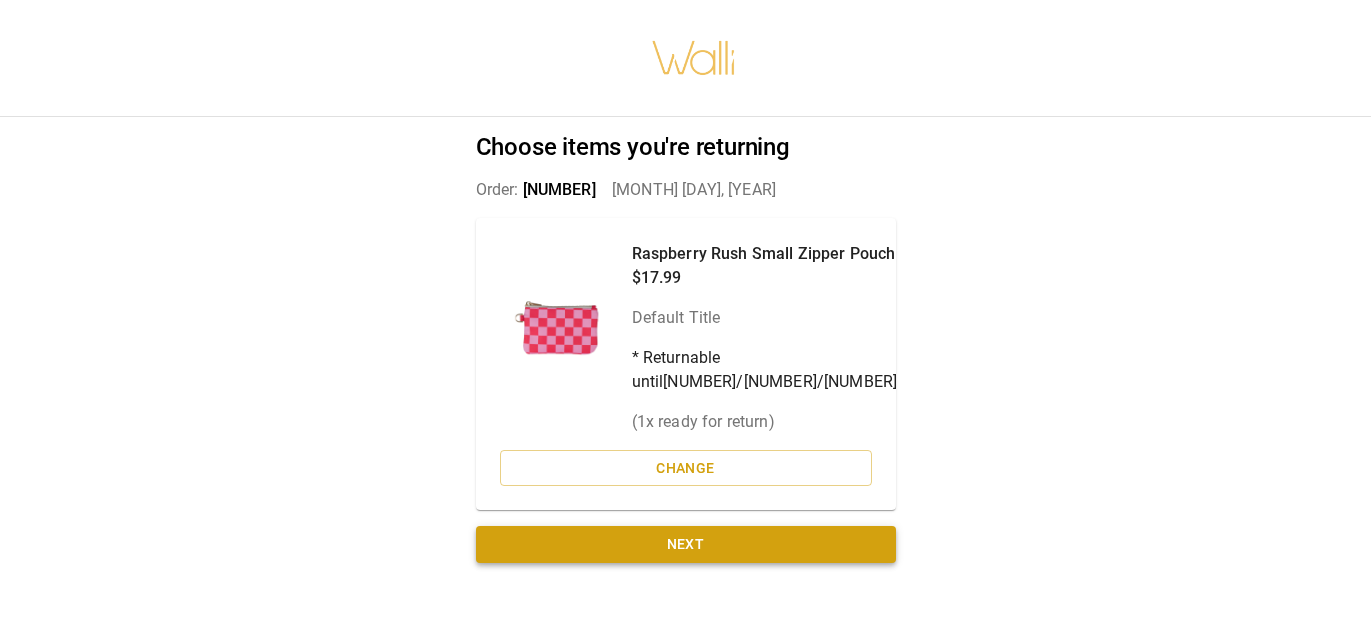 click on "Next" at bounding box center (686, 544) 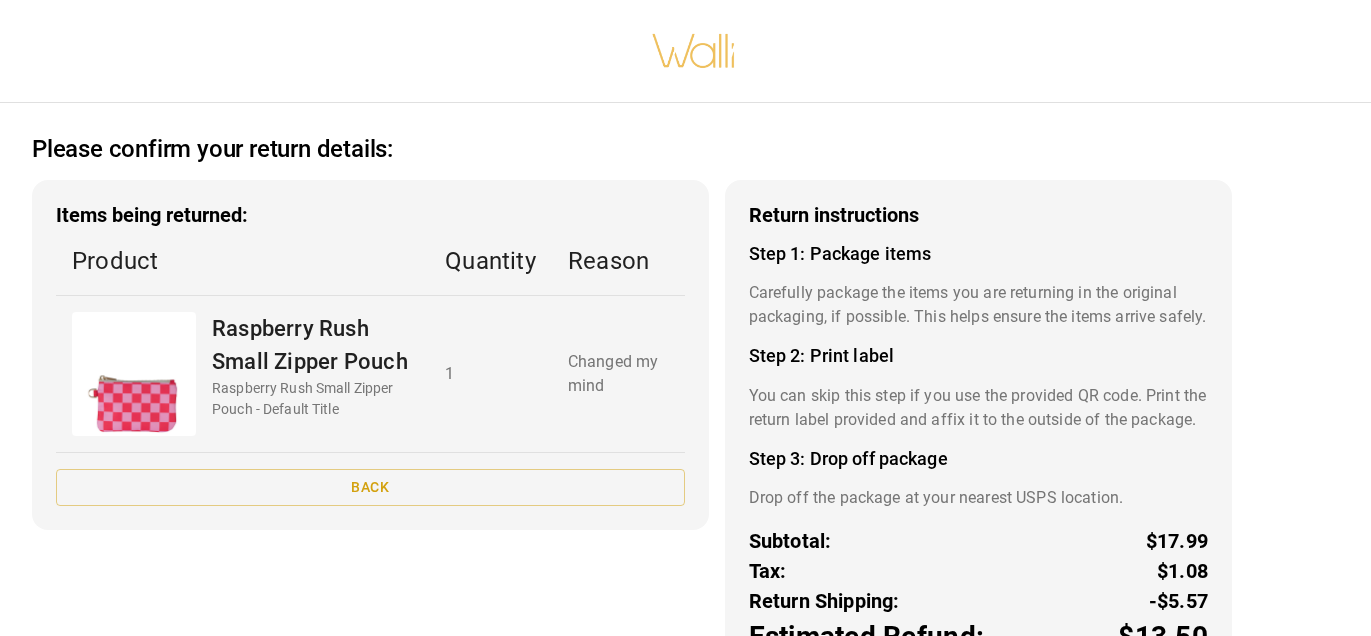 click at bounding box center (693, 51) 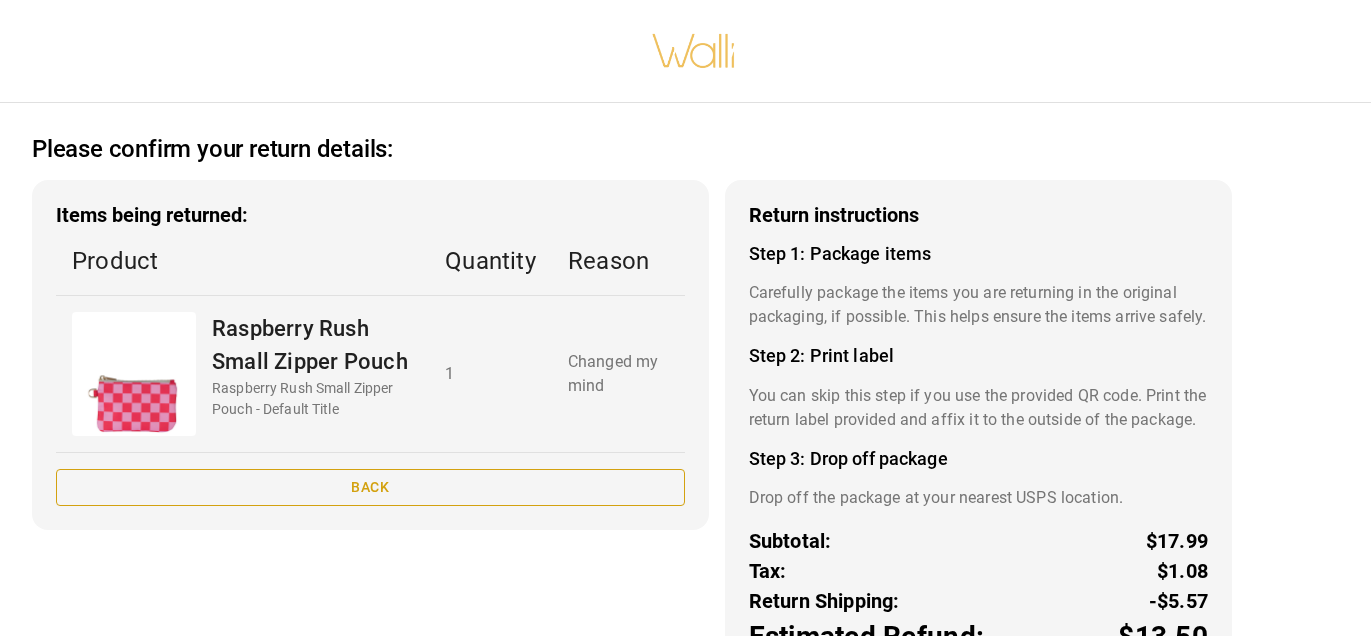 click on "Back" at bounding box center [370, 487] 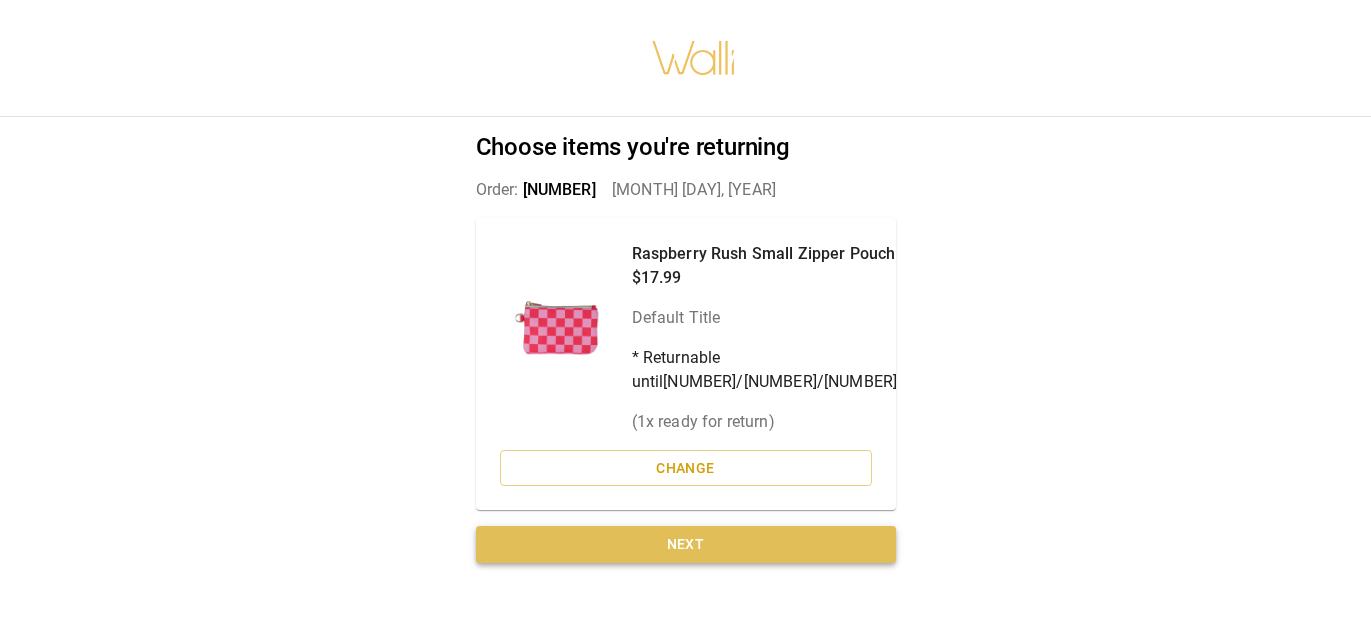 click on "Next" at bounding box center [686, 544] 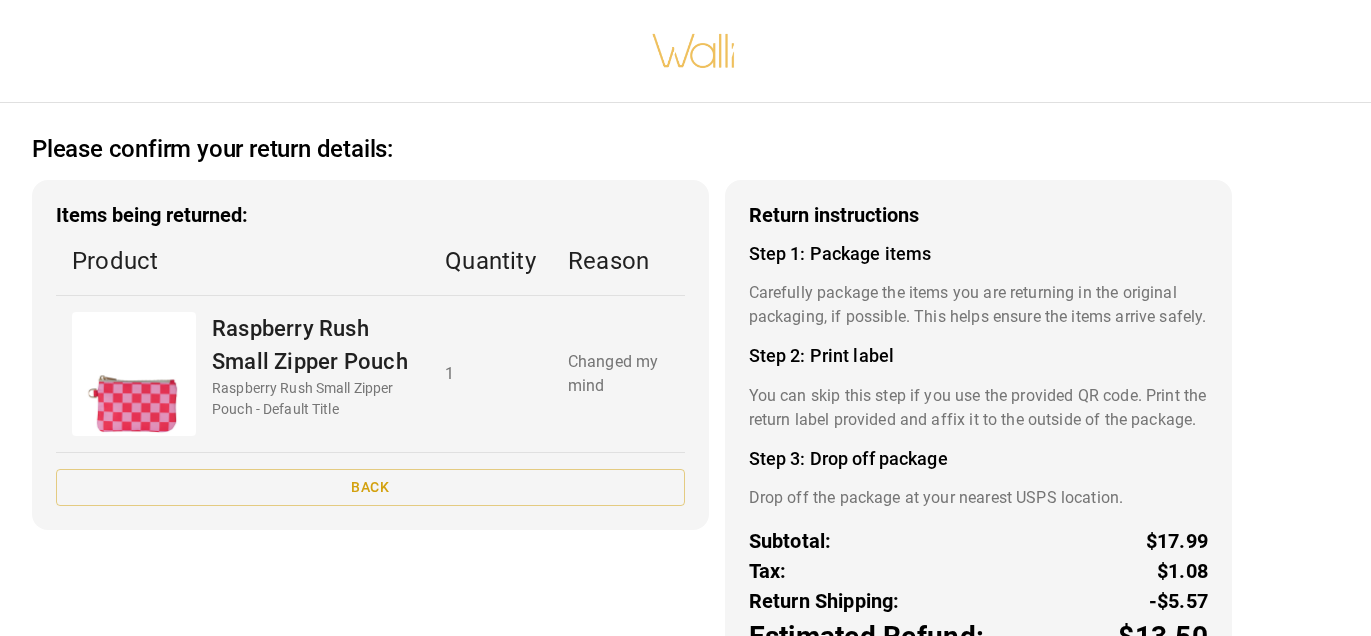 click on "Please confirm your return details: Items being returned: Product Quantity Reason Raspberry Rush Small Zipper Pouch Raspberry Rush Small Zipper Pouch - Default Title 1 Changed my mind Back Return instructions Step 1: Package items Carefully package the items you are returning in the original packaging, if possible. This helps ensure the items arrive safely. Step 2: Print label You can skip this step if you use the provided QR code. Print the return label provided and affix it to the outside of the package. Step 3: Drop off package Drop off the package at your nearest USPS location. Subtotal: $17.99 Tax: $1.08 Return Shipping: -$5.57 Estimated Refund: $13.50 Once your return is received and processed, you will receive a full refund back to your original payment method for the items being returned Confirm return" at bounding box center [685, 318] 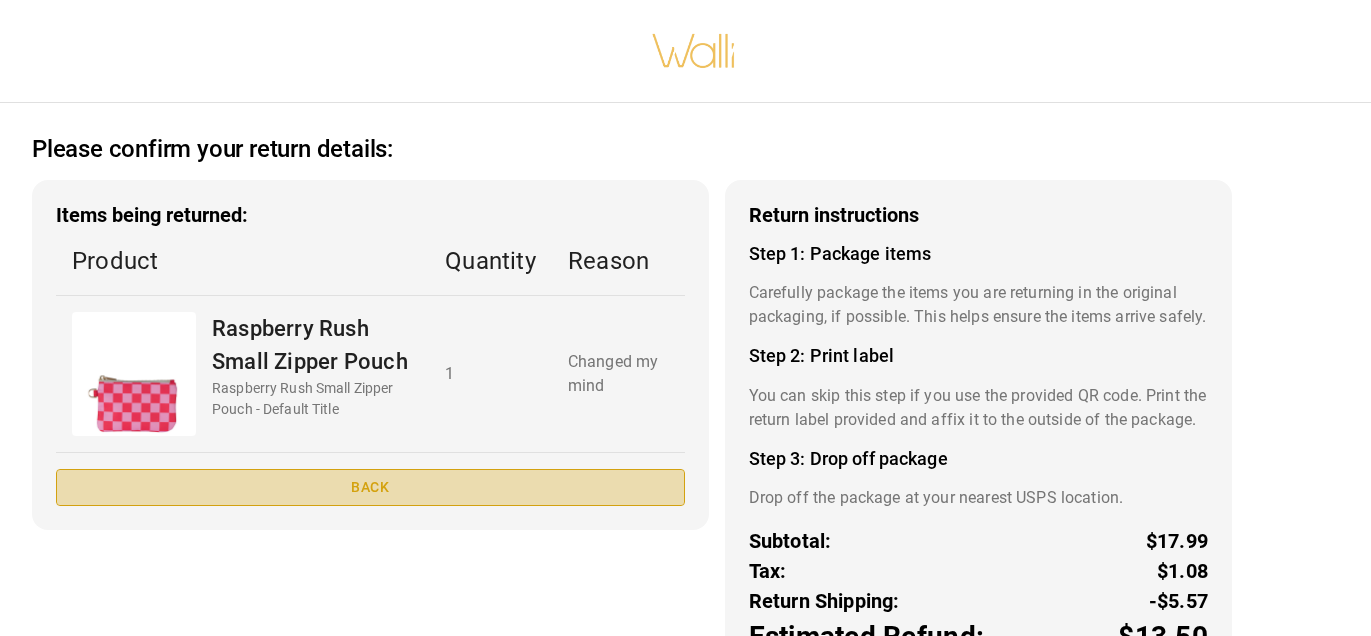click on "Back" at bounding box center (370, 487) 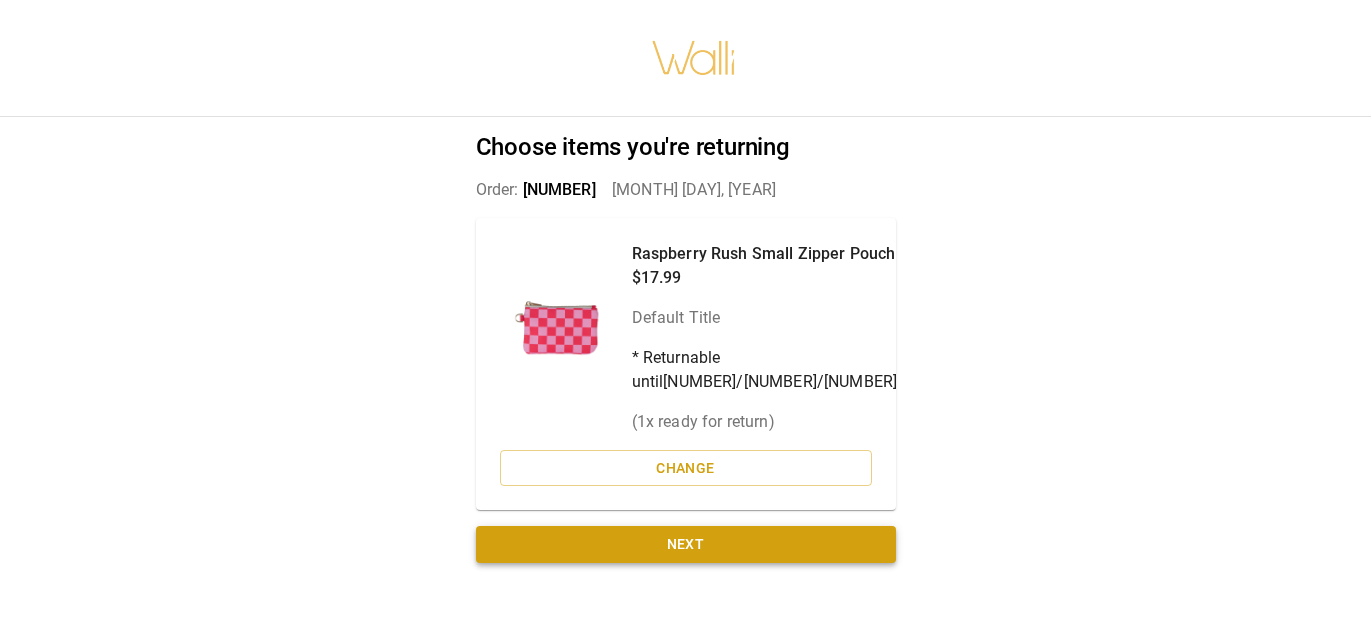 click on "Next" at bounding box center [686, 544] 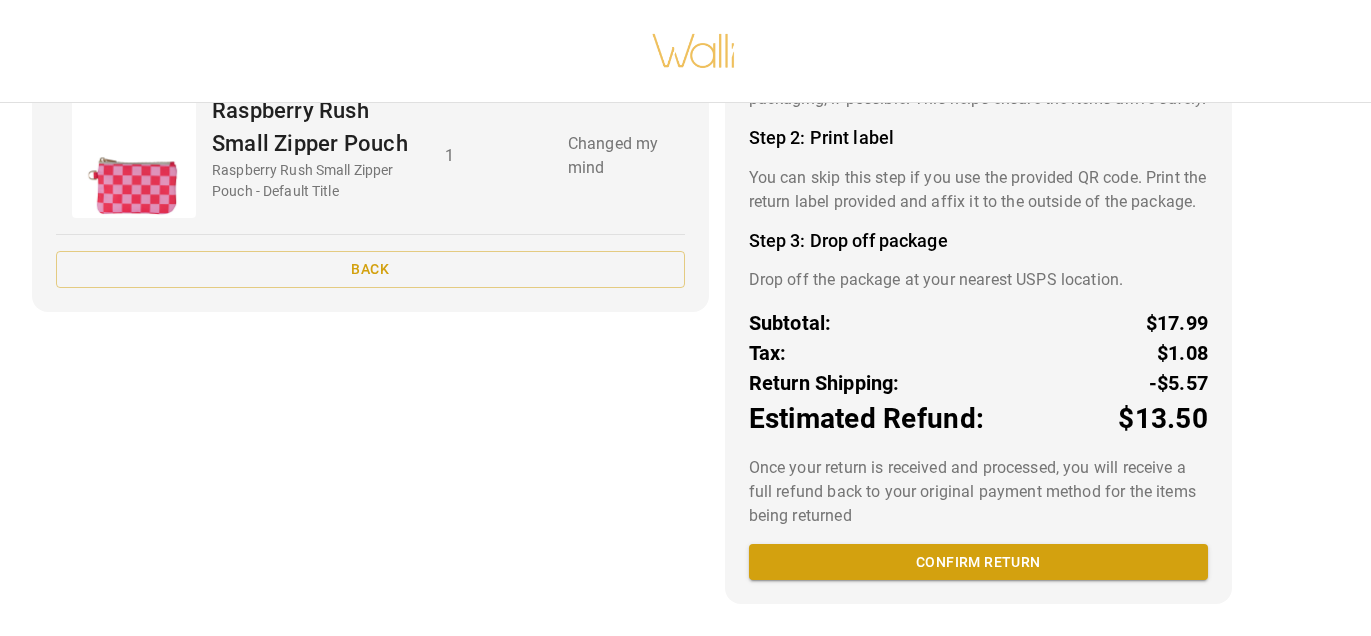 scroll, scrollTop: 265, scrollLeft: 0, axis: vertical 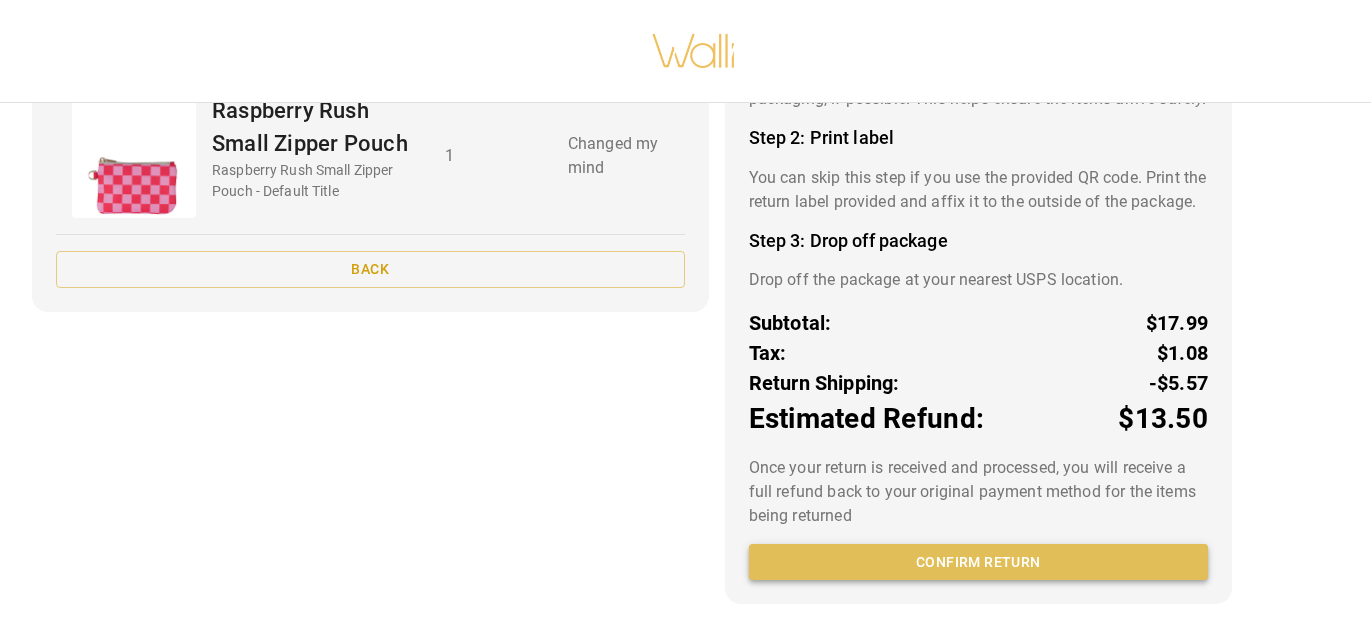 click on "Confirm return" at bounding box center [978, 562] 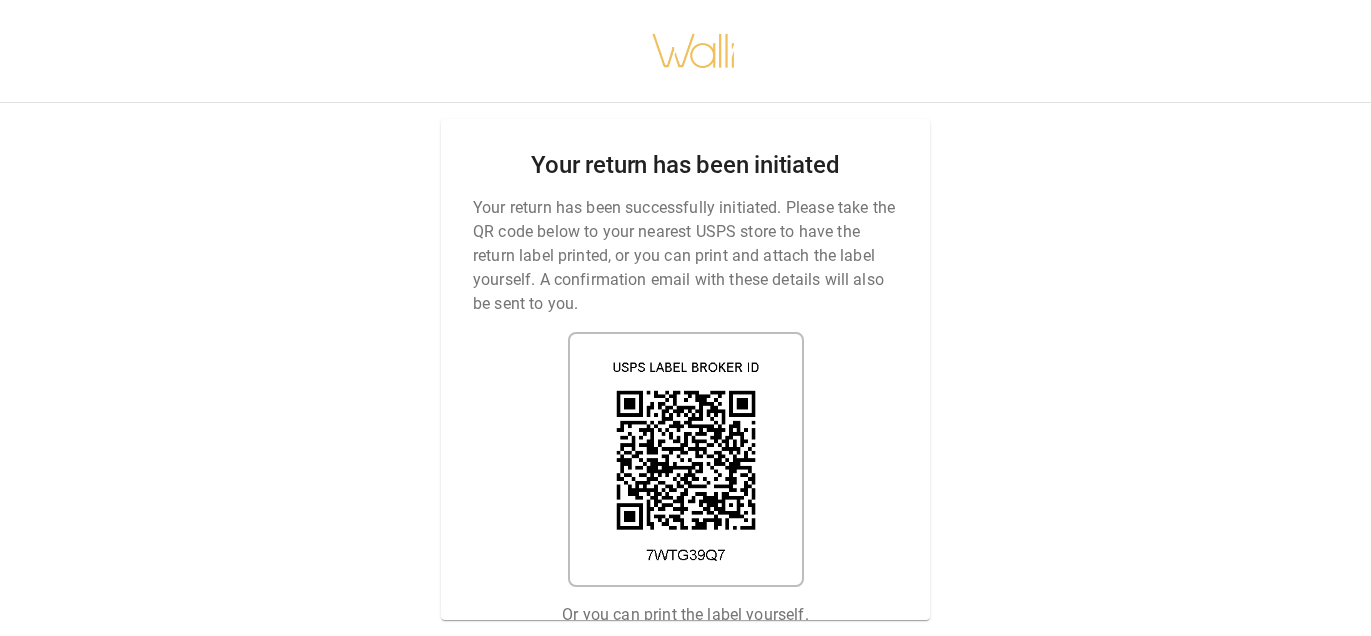 click on "Your return has been initiated Your return has been successfully initiated. Please take the QR code below to your nearest USPS store to have the return label printed, or you can print and attach the label yourself. A confirmation email with these details will also be sent to you. Or you can print the label yourself. Print return label" at bounding box center [685, 369] 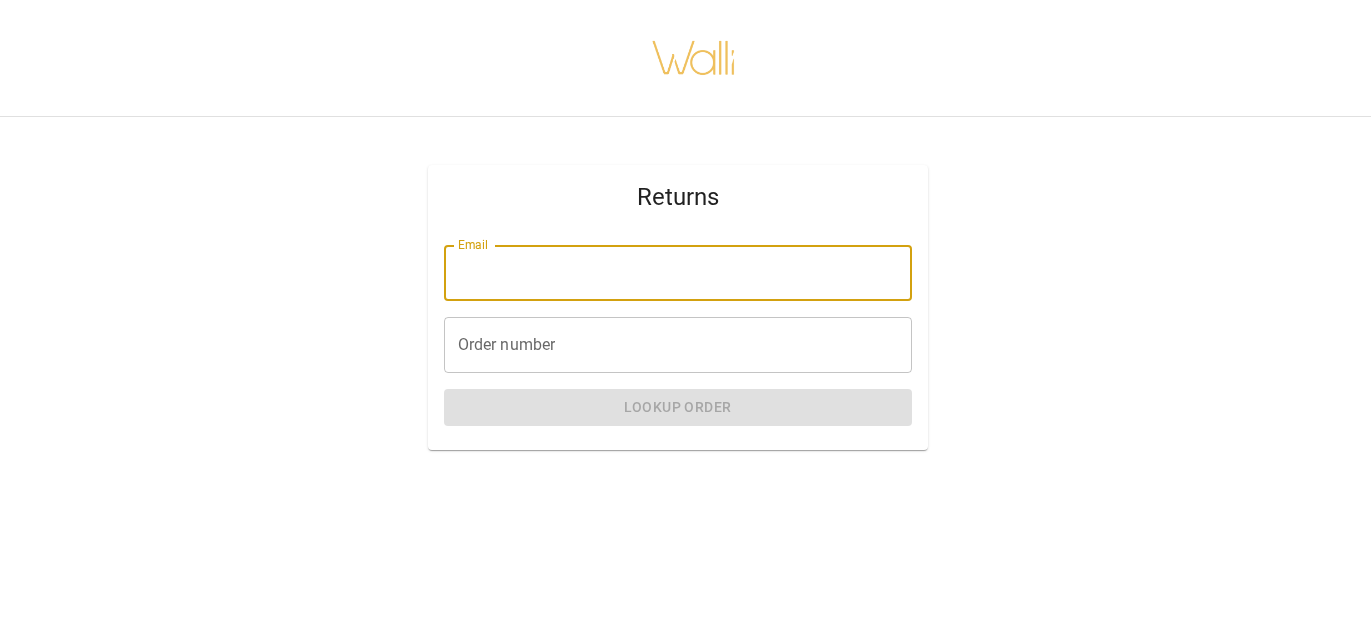 click on "Email" at bounding box center [678, 273] 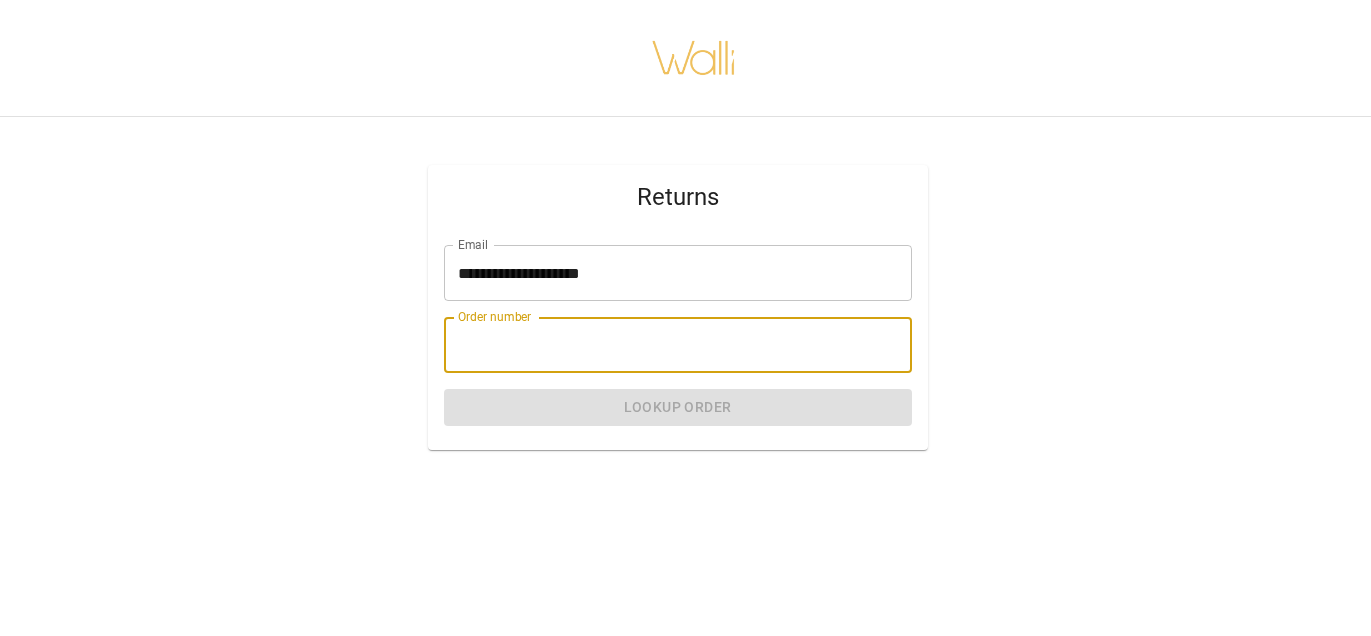 click on "Order number" at bounding box center (678, 345) 